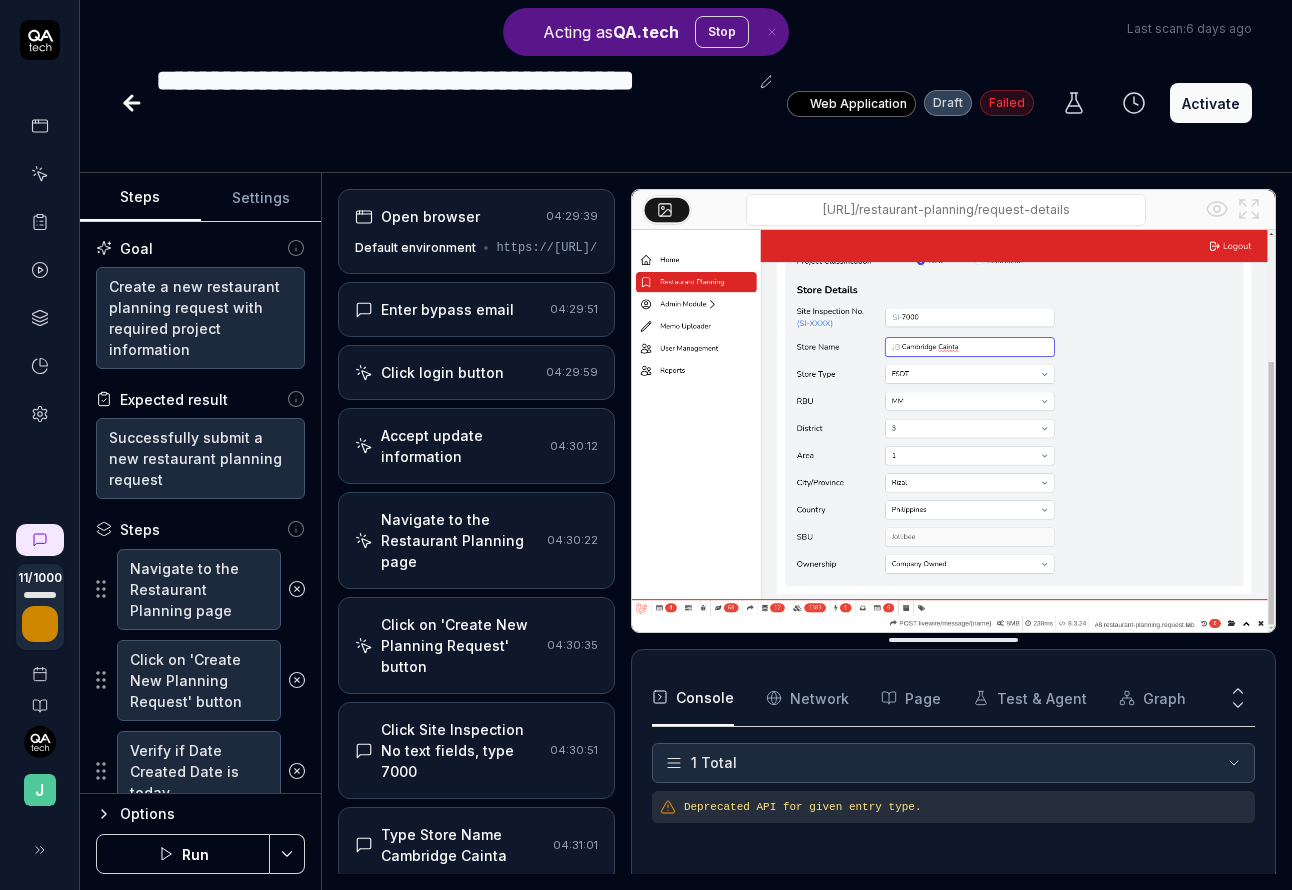 scroll, scrollTop: 0, scrollLeft: 0, axis: both 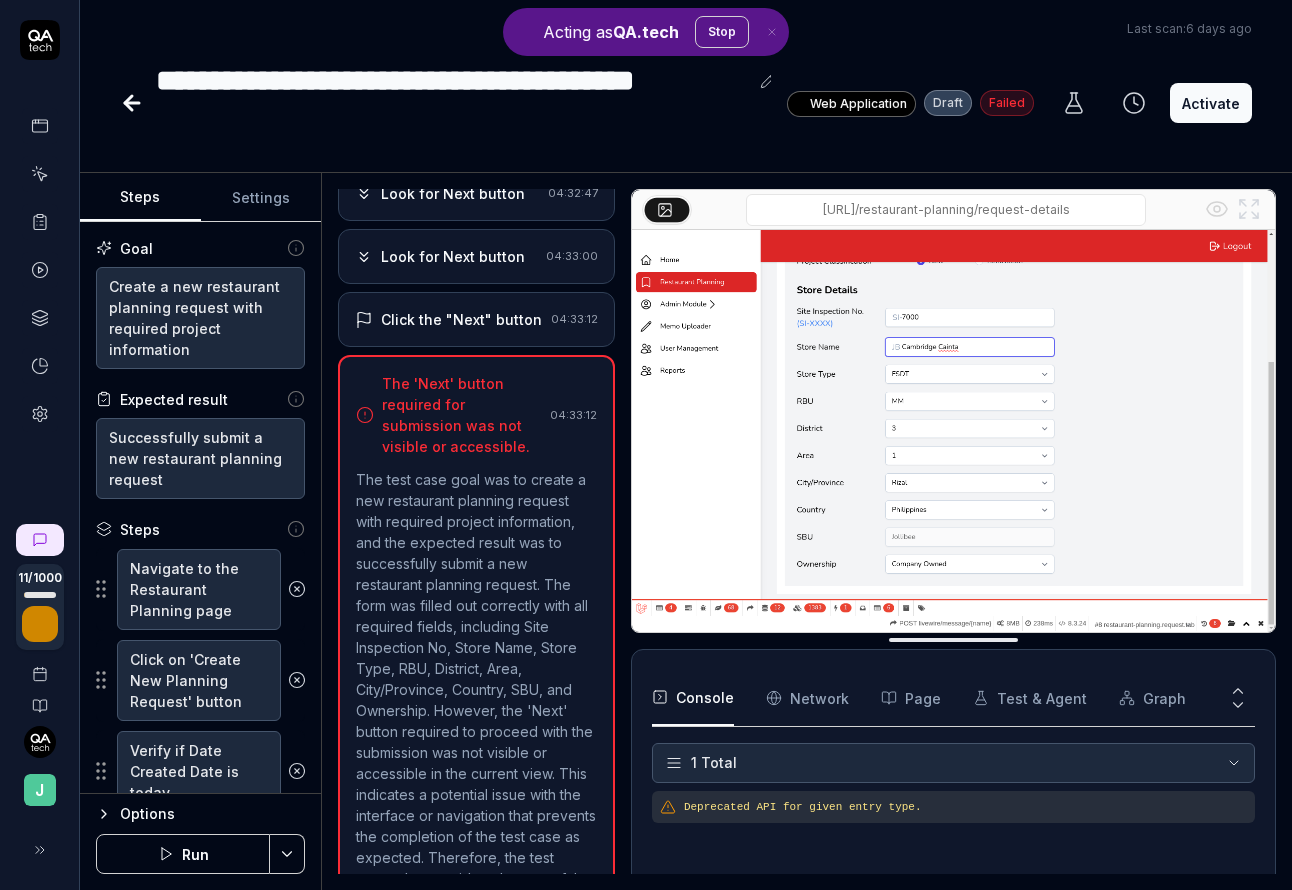 type on "*" 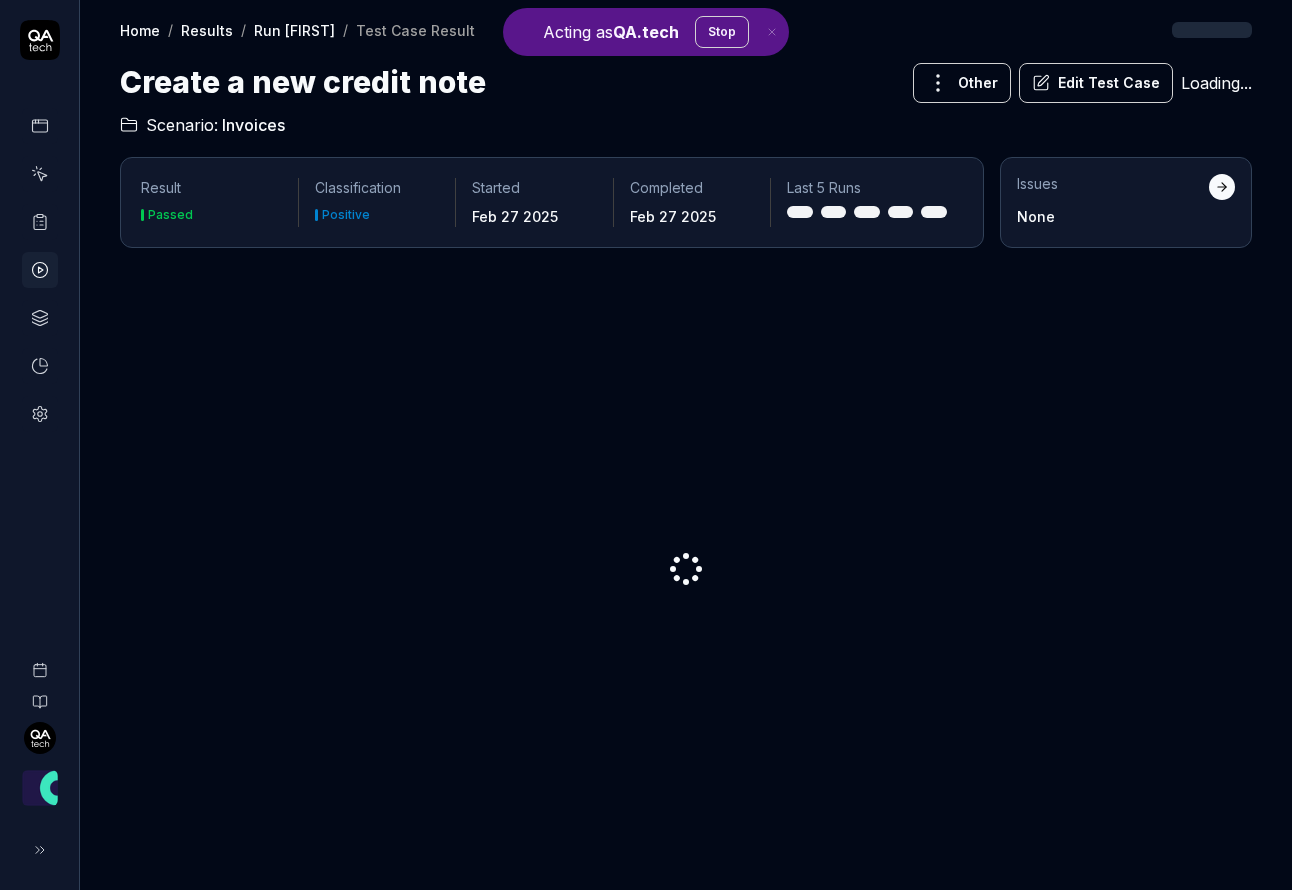 scroll, scrollTop: 0, scrollLeft: 0, axis: both 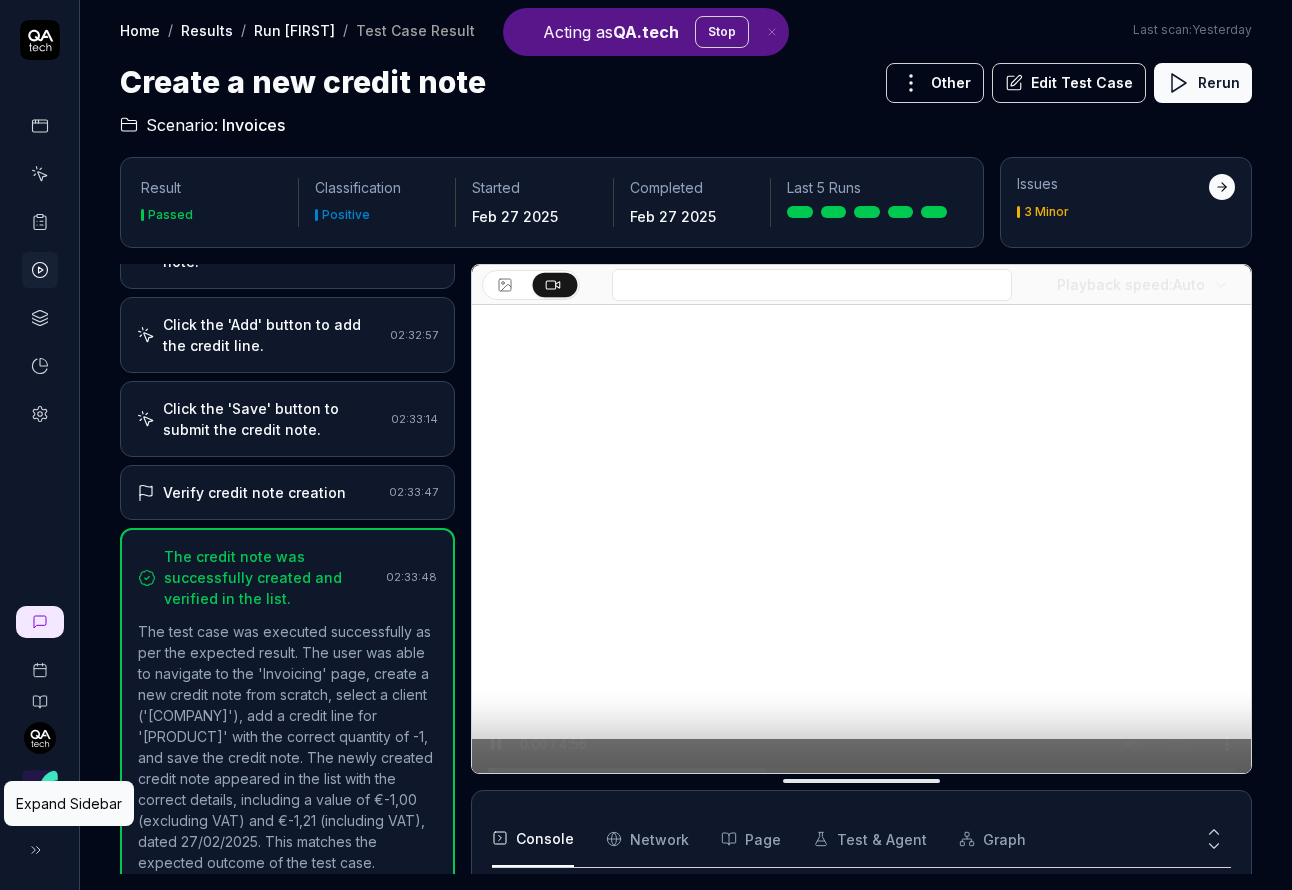 click 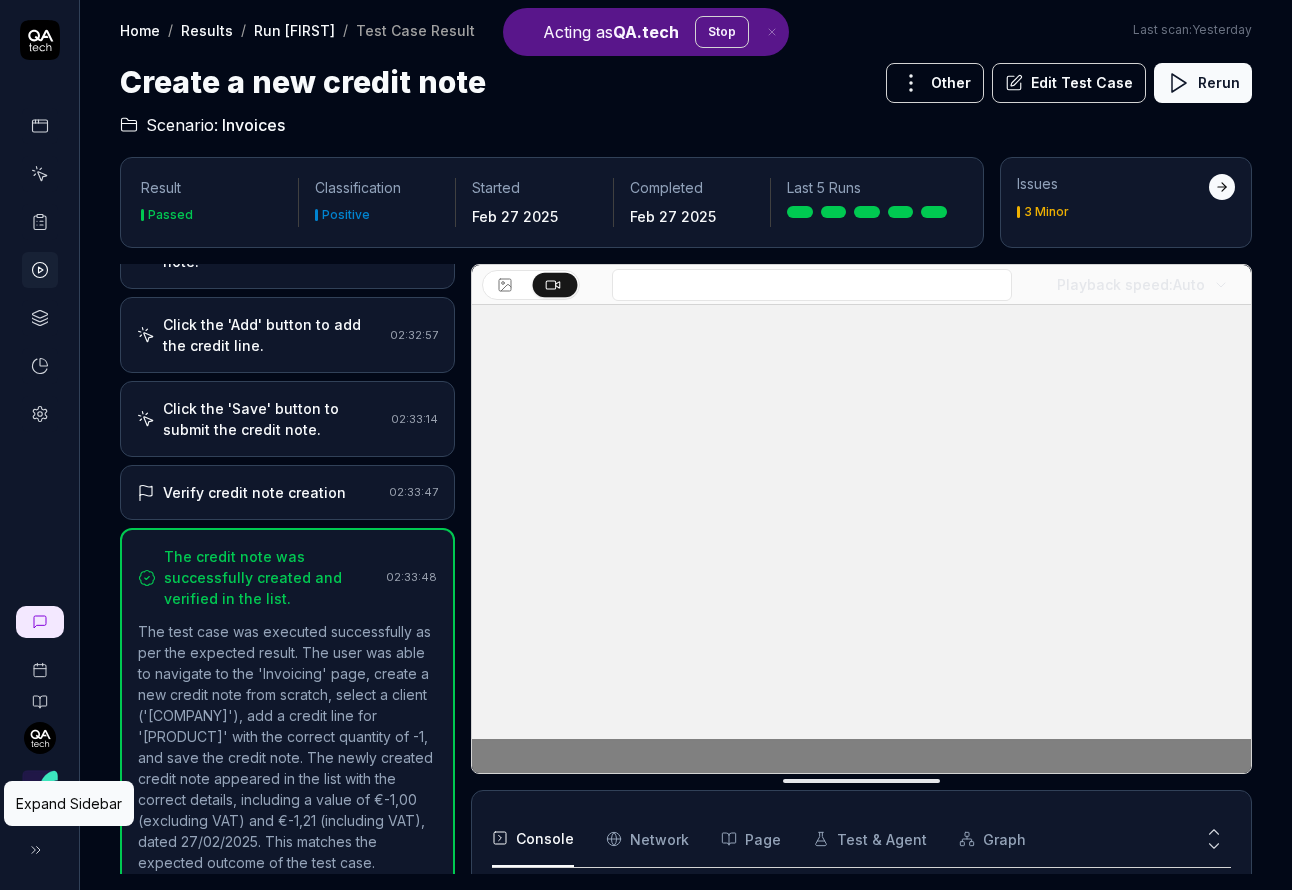 scroll, scrollTop: 870, scrollLeft: 0, axis: vertical 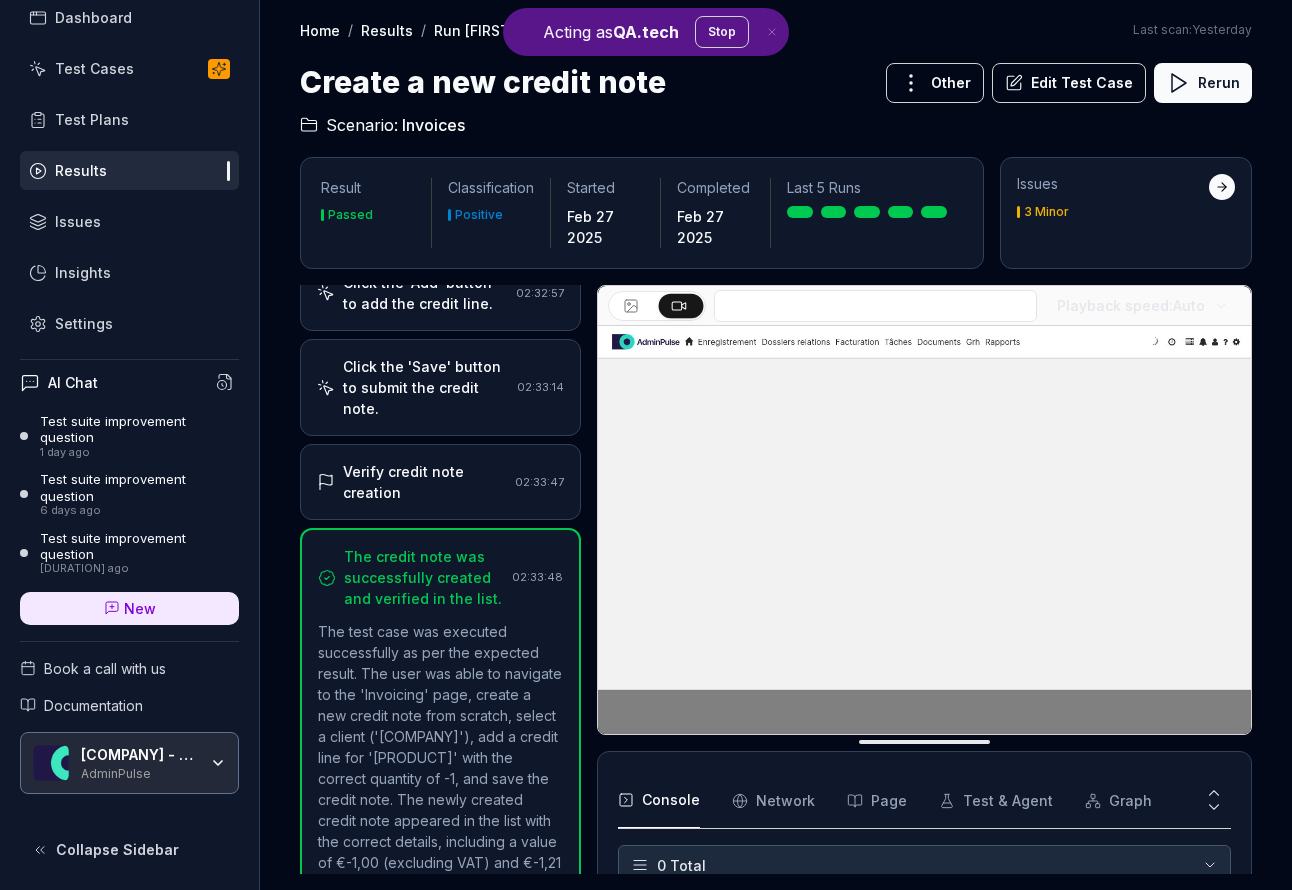 click on "AdminPulse" at bounding box center (139, 772) 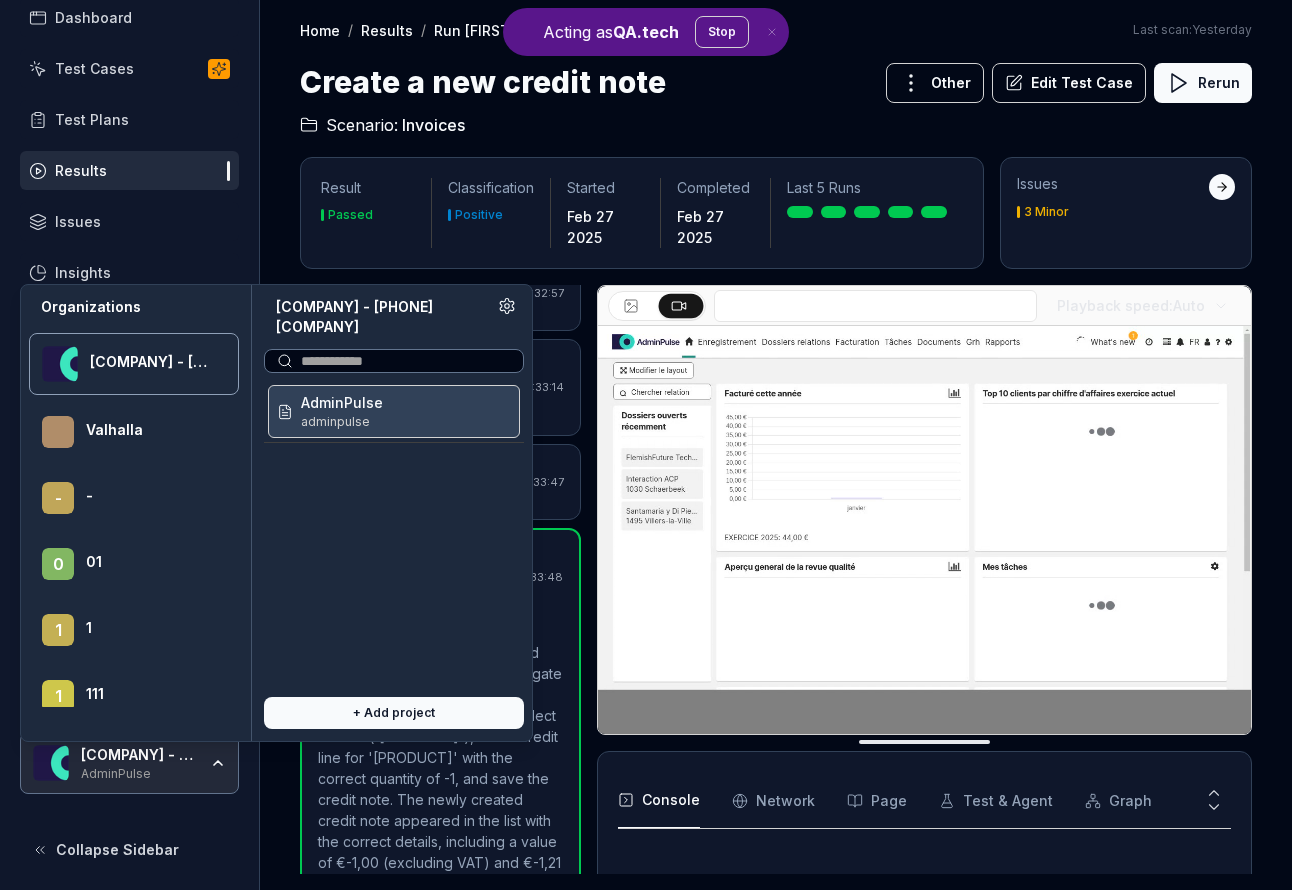 scroll, scrollTop: 35552, scrollLeft: 0, axis: vertical 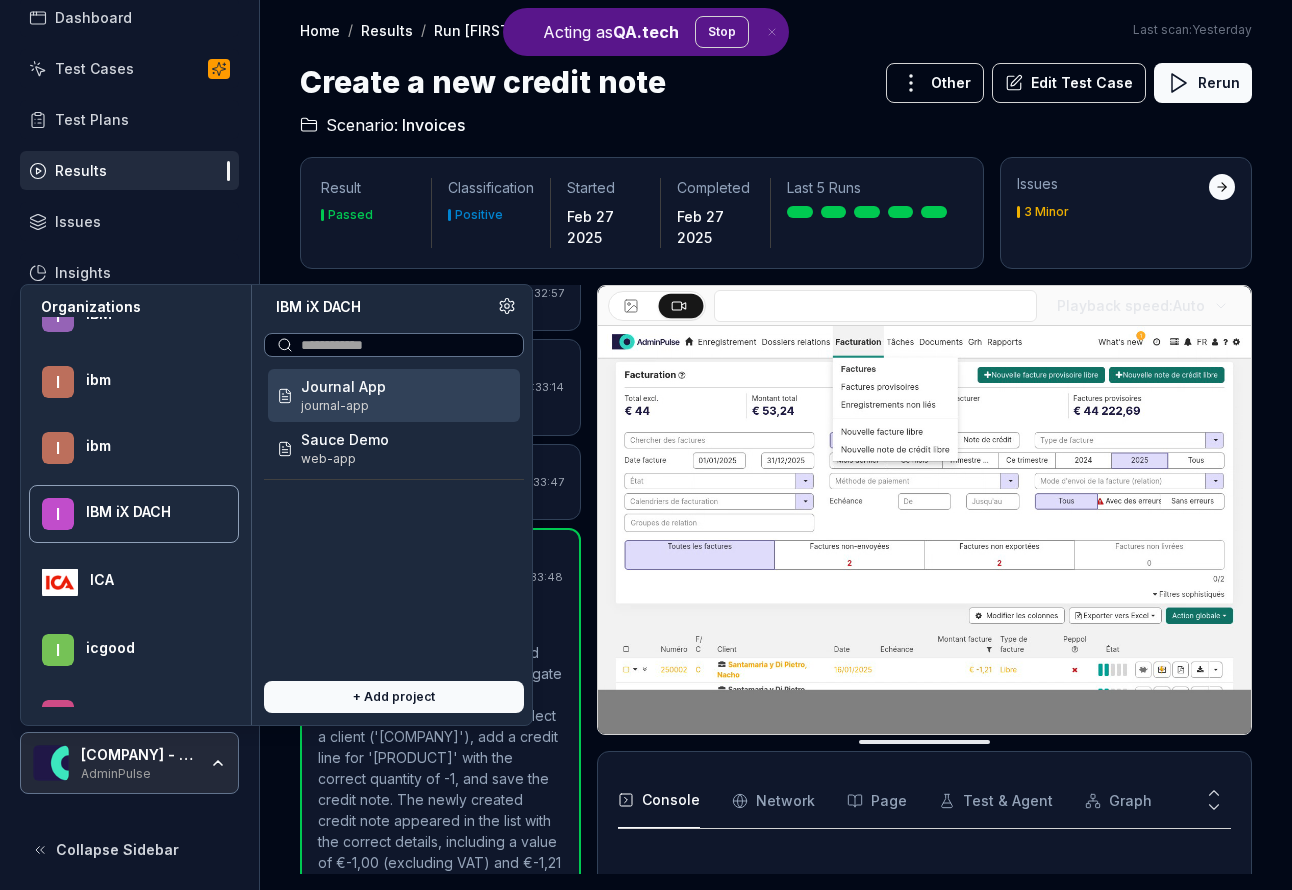 click on "I IBM iX DACH" at bounding box center (134, 514) 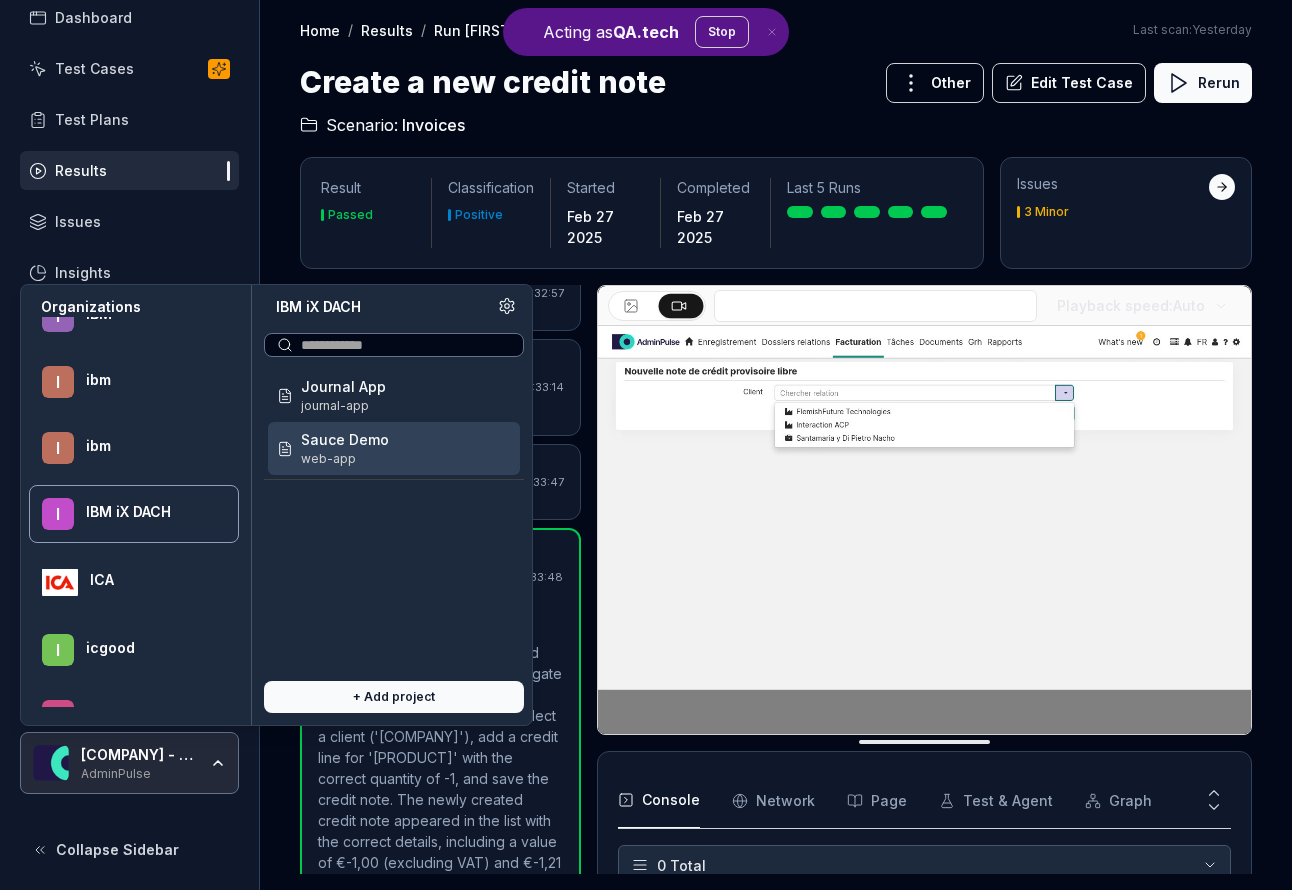click on "web-app" at bounding box center (345, 459) 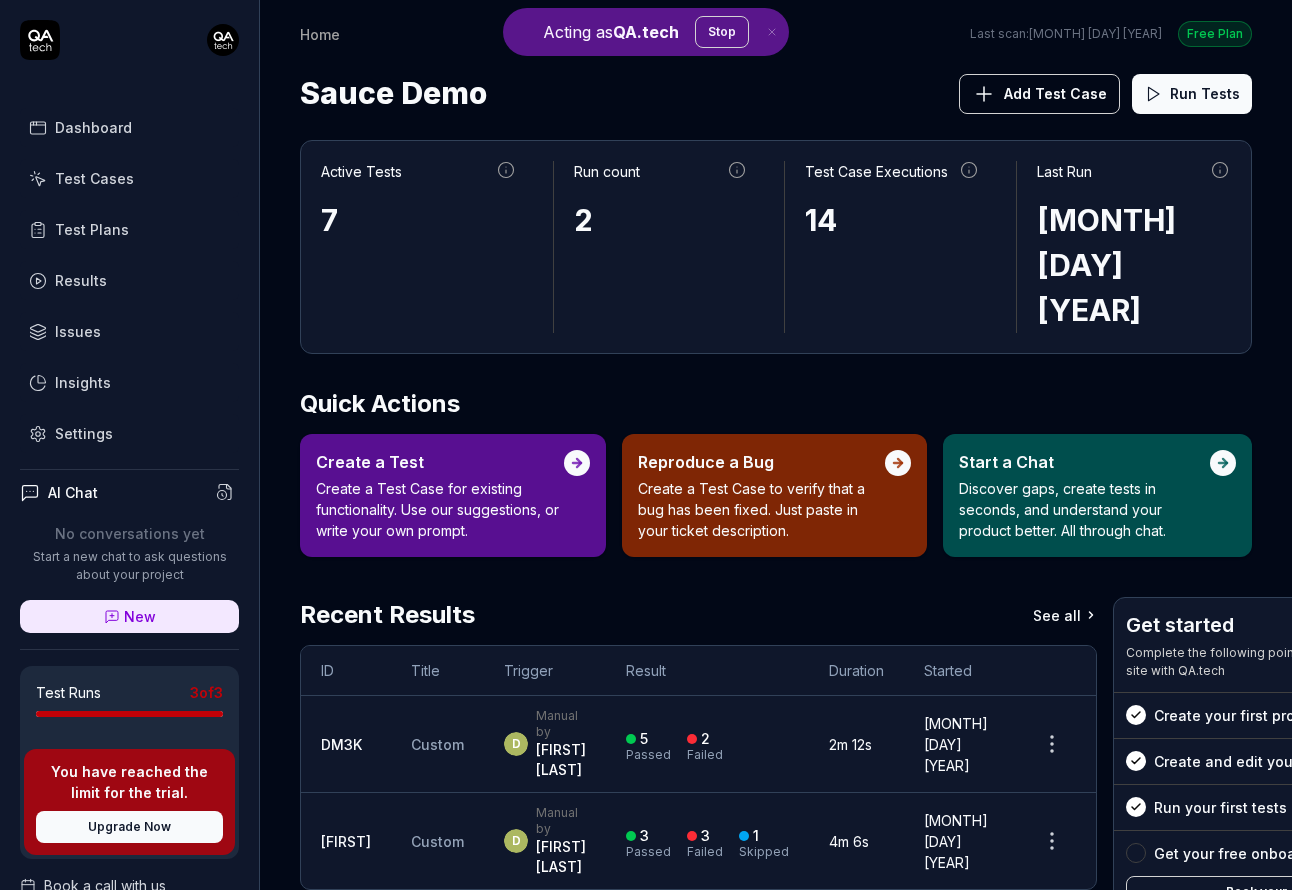 click on "Settings" at bounding box center (129, 433) 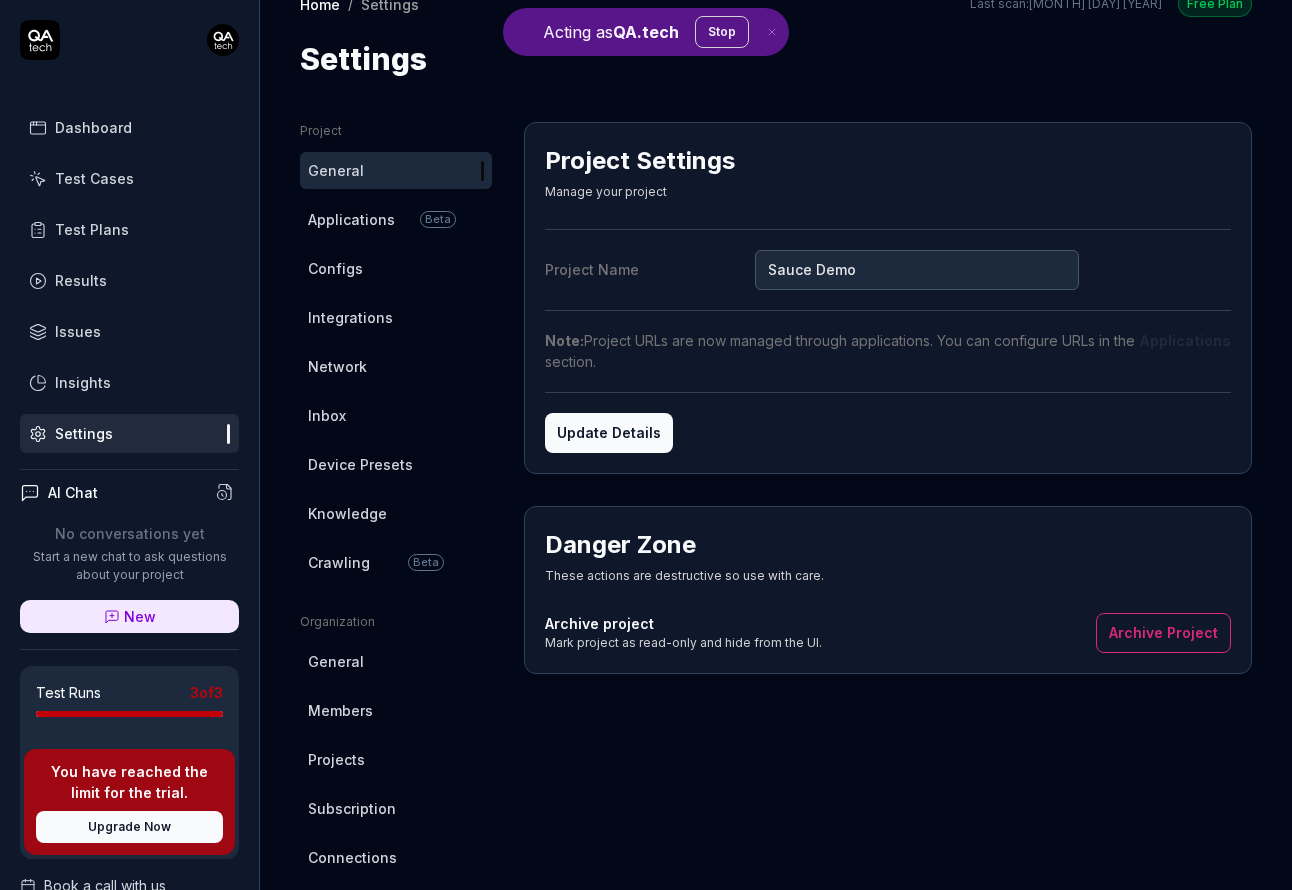 scroll, scrollTop: 37, scrollLeft: 0, axis: vertical 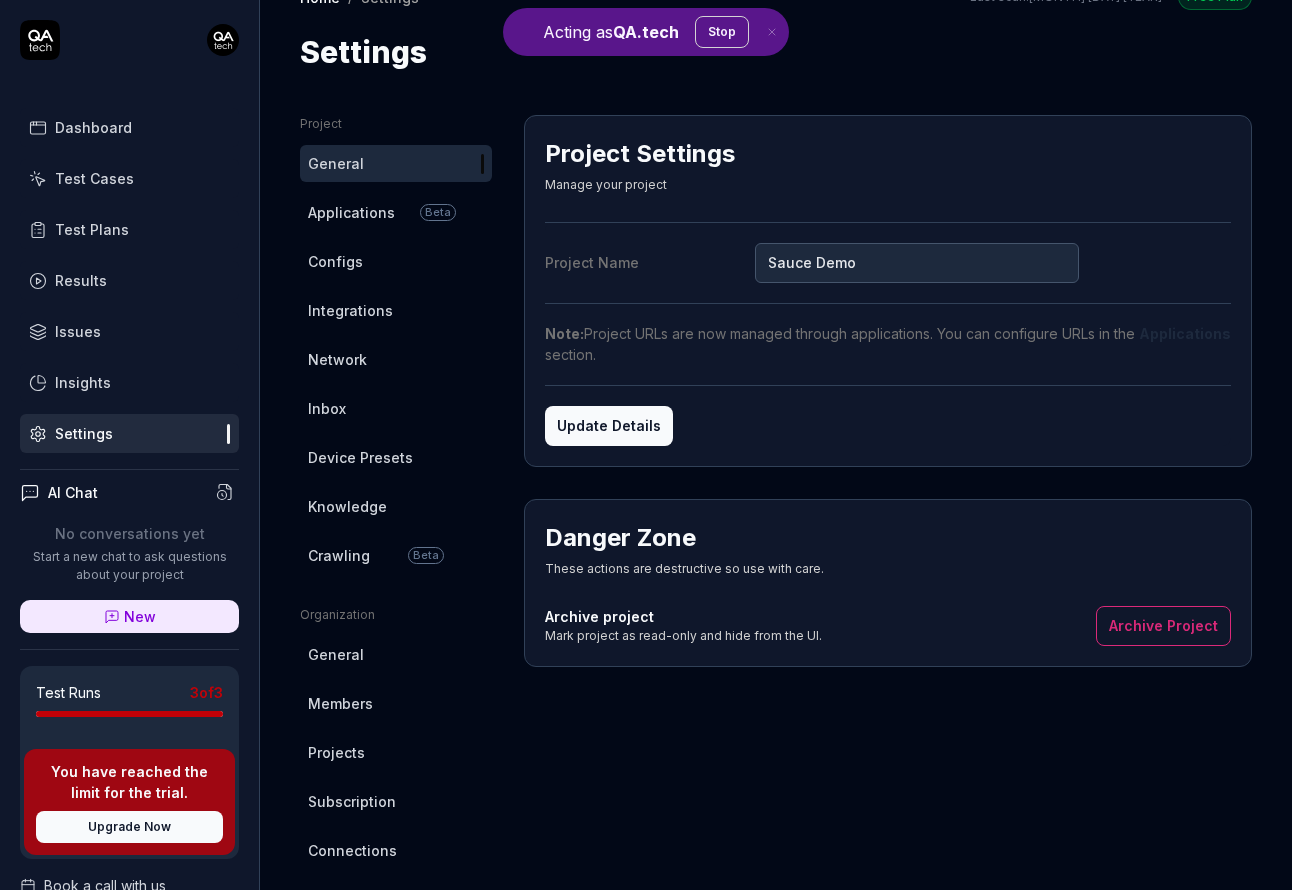 click on "Members" at bounding box center [340, 703] 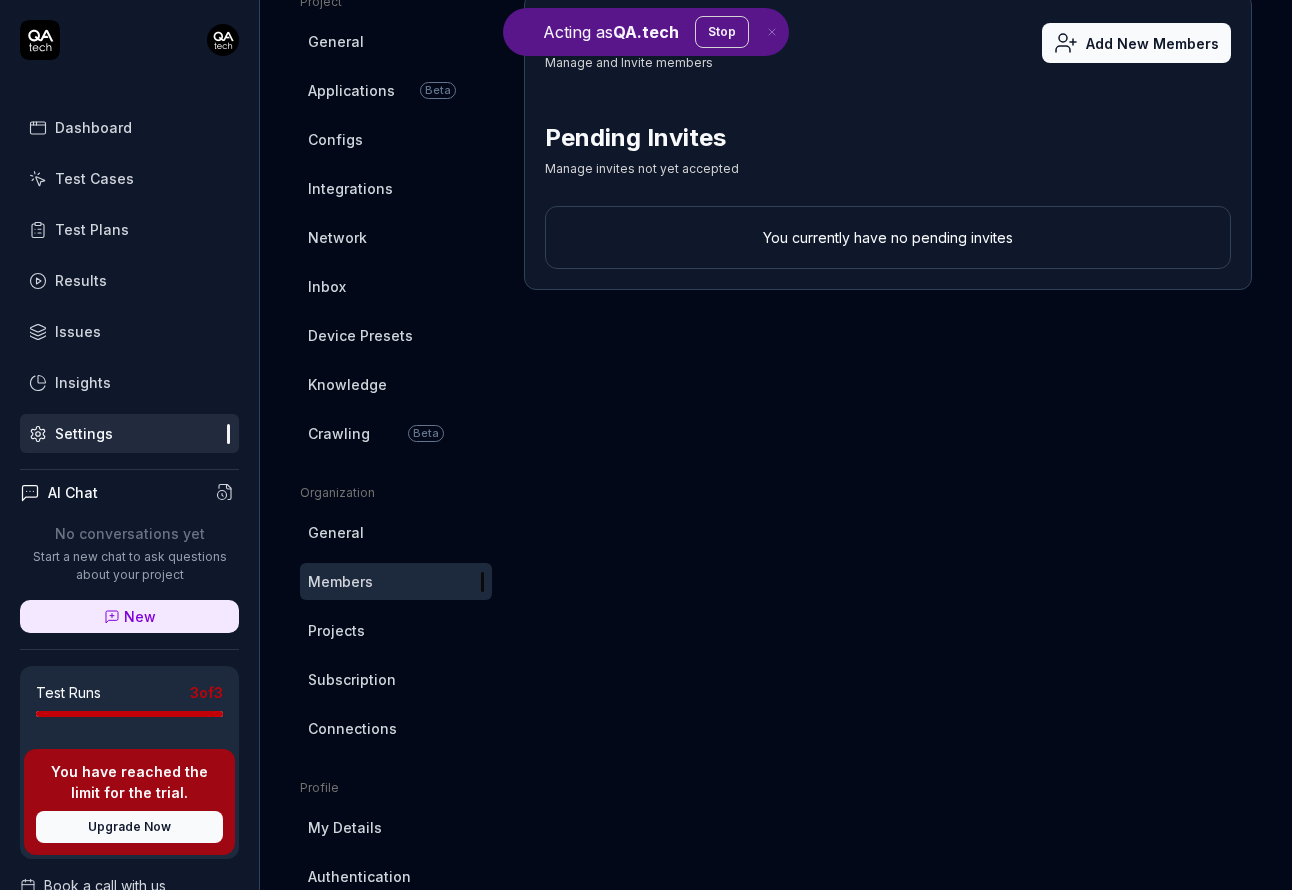 scroll, scrollTop: 0, scrollLeft: 0, axis: both 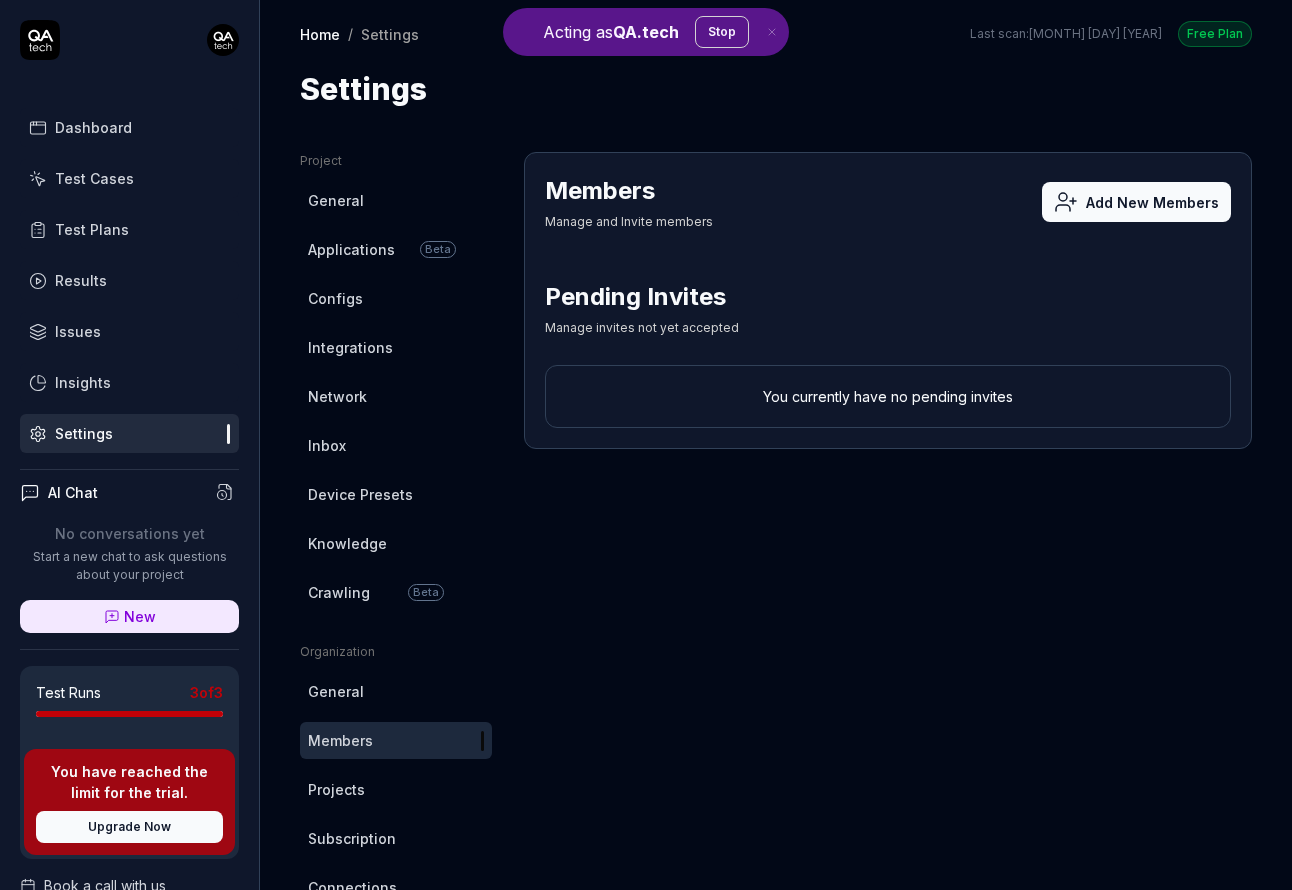 click on "Stop" at bounding box center [722, 32] 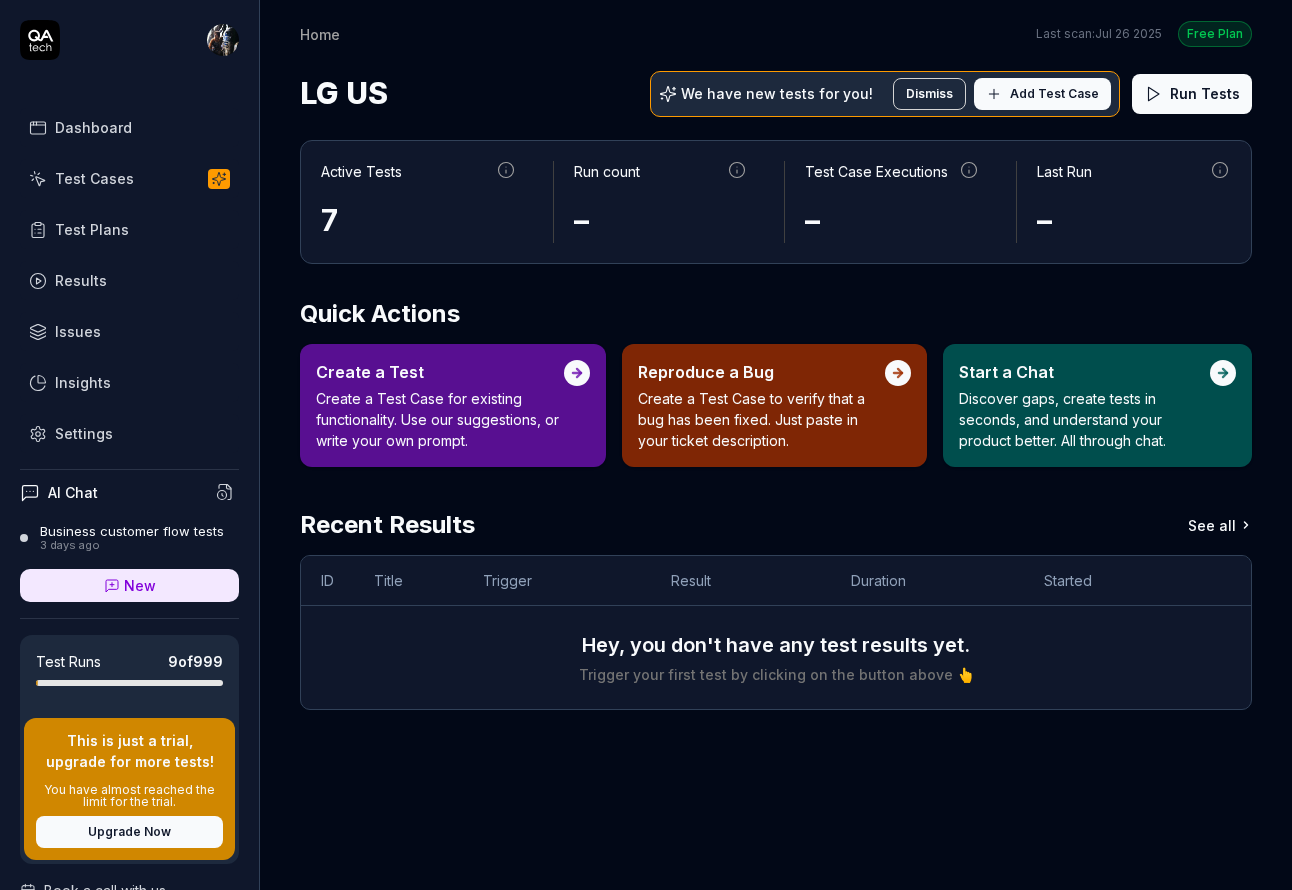 click on "Dashboard Test Cases Test Plans Results Issues Insights Settings AI Chat Business customer flow tests [DURATION] ago New Test Runs 9 of 999 This is just a trial, upgrade for more tests! You have almost reached the limit for the trial. Upgrade Now Book a call with us Documentation L LG US LG US Collapse Sidebar Home Free Plan Home Last scan: Jul 26 2025 Free Plan LG US We have new tests for you! Dismiss Add Test Case Run Tests Active Tests 7 Run count – Test Case Executions – Last Run – Quick Actions Create a Test Create a Test Case for existing functionality. Use our suggestions, or write your own prompt. Reproduce a Bug Create a Test Case to verify that a bug has been fixed. Just paste in your ticket description. Start a Chat Discover gaps, create tests in seconds, and understand your product better. All through chat. Recent Results See all ID Title Trigger Result Duration Started Hey, you don't have any test results yet. Trigger your first test by clicking on the button above 👆" at bounding box center [646, 445] 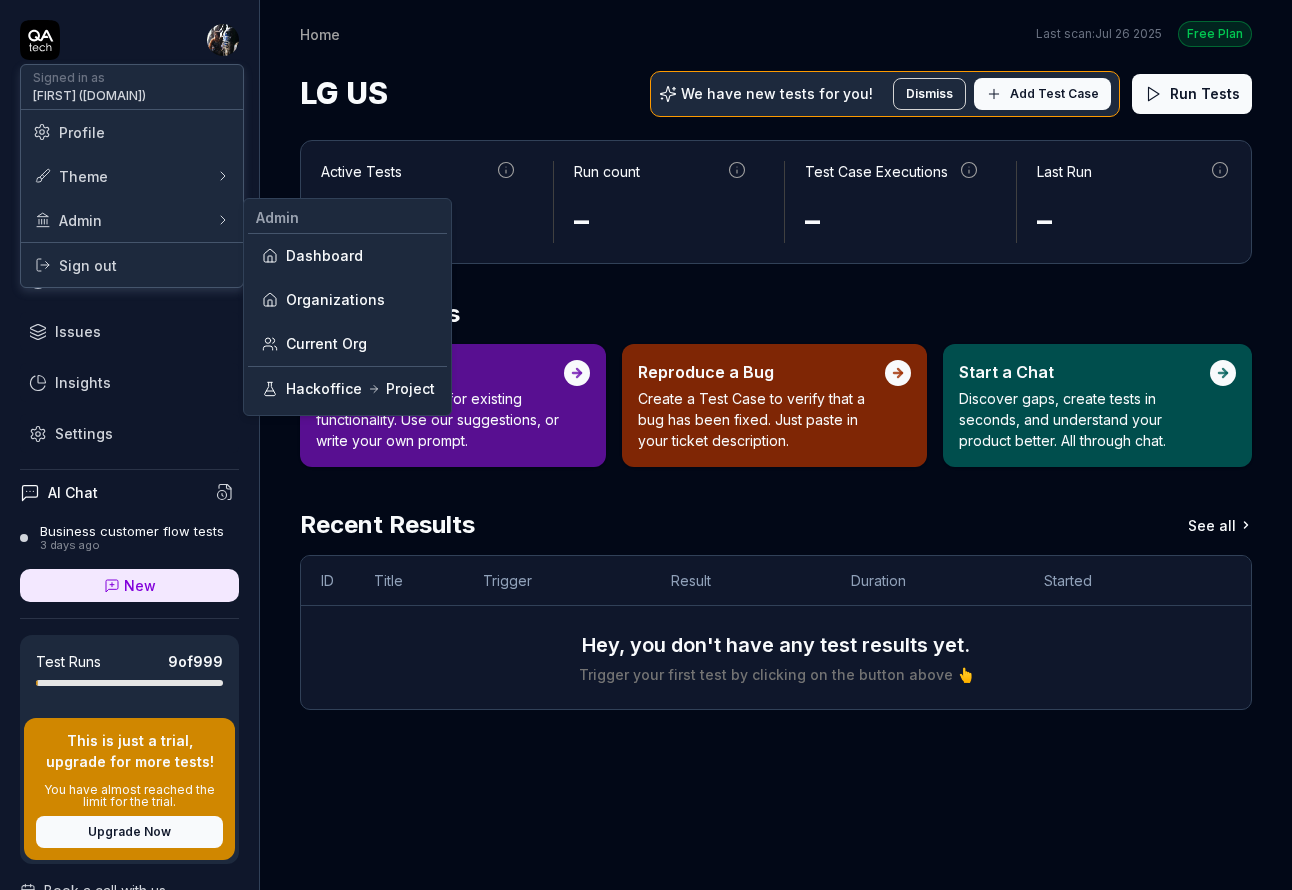 click on "Current Org" at bounding box center [347, 344] 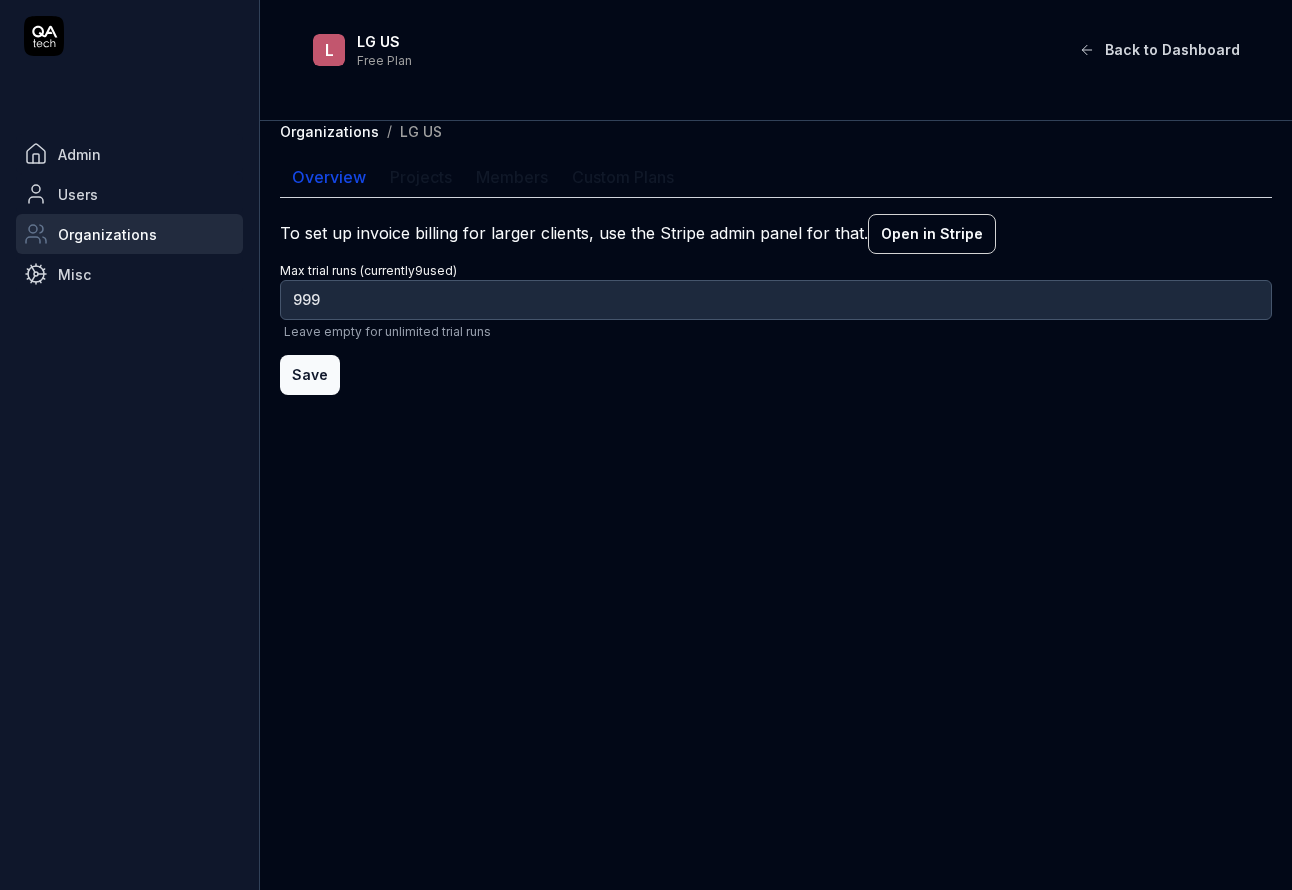 click on "Organizations" at bounding box center (329, 131) 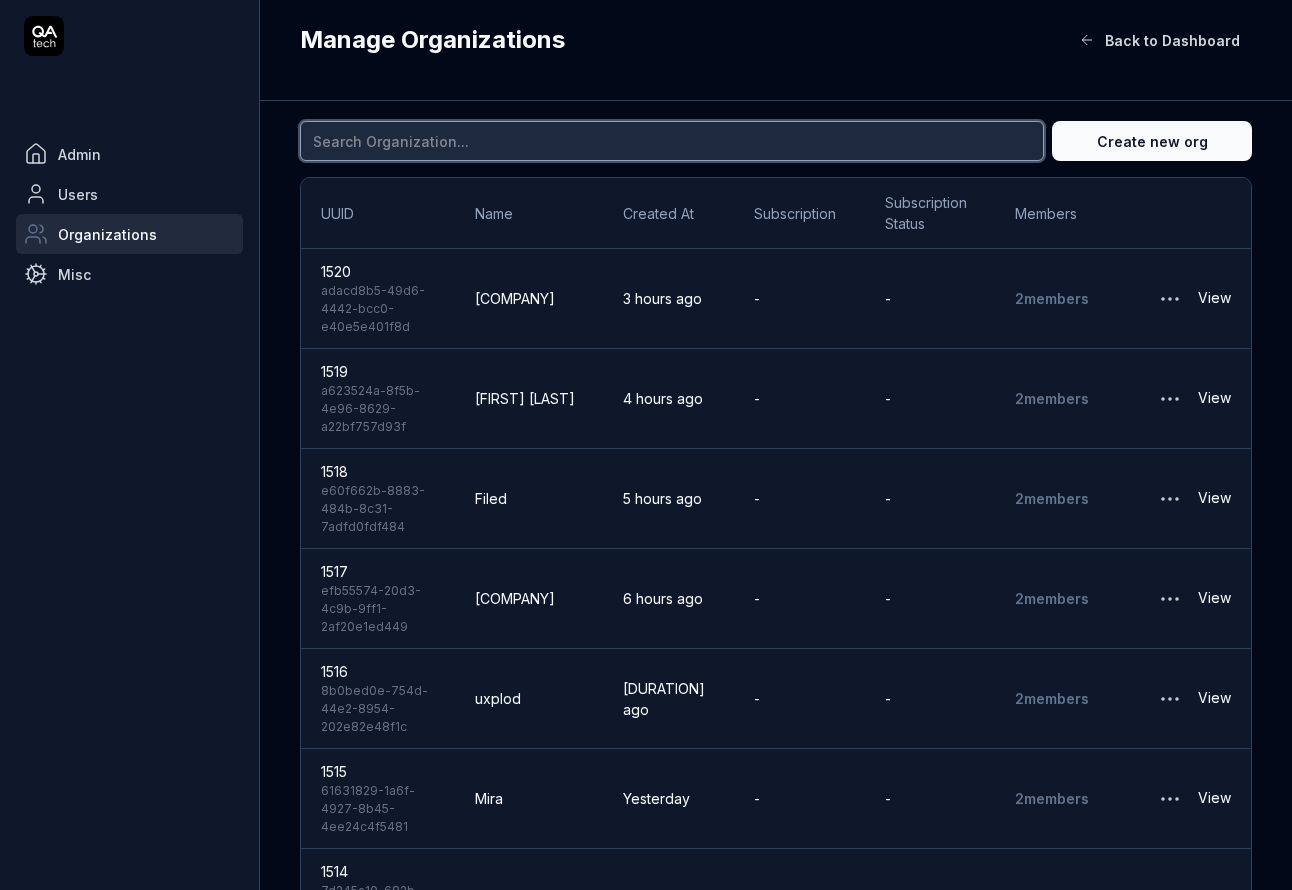 click at bounding box center [672, 141] 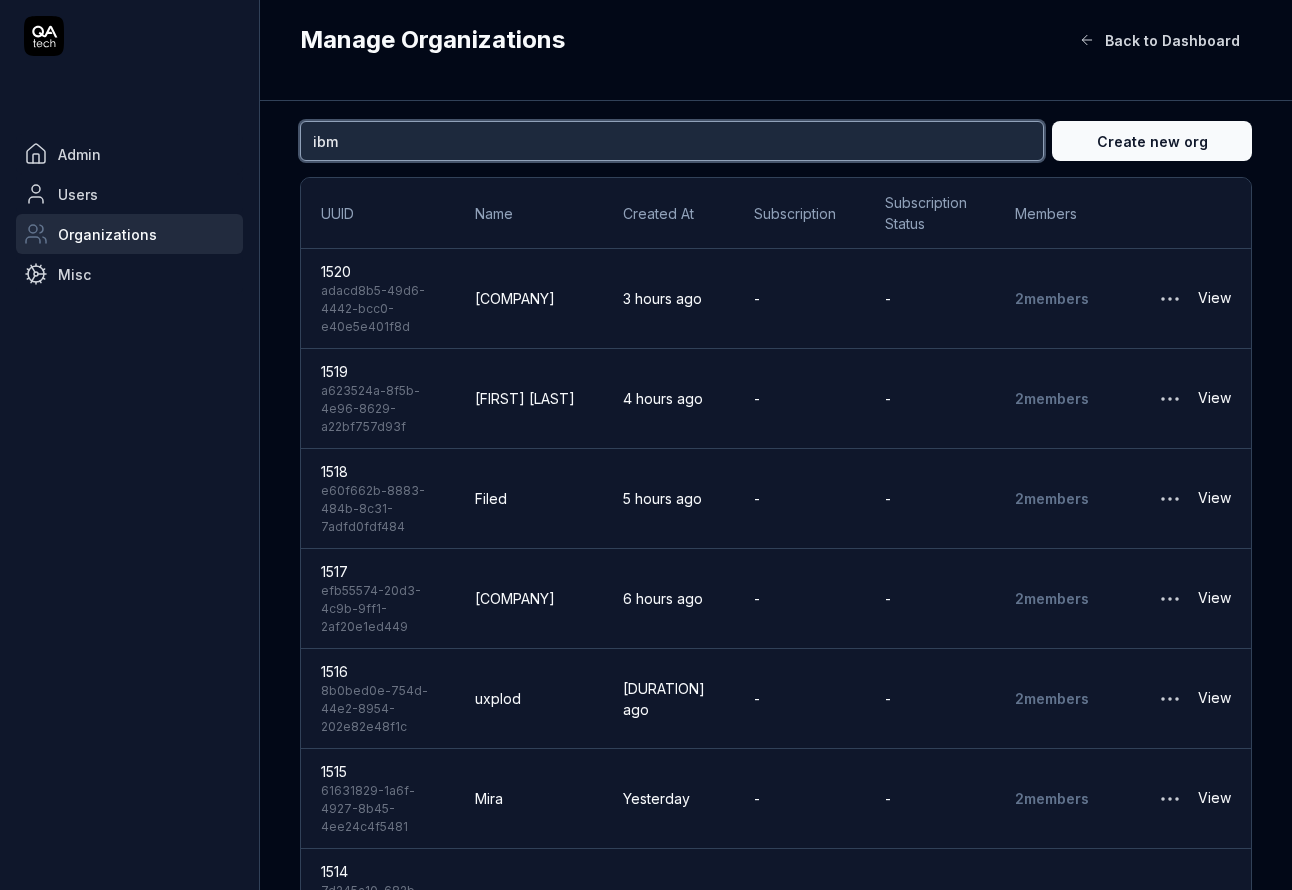 type on "ibm" 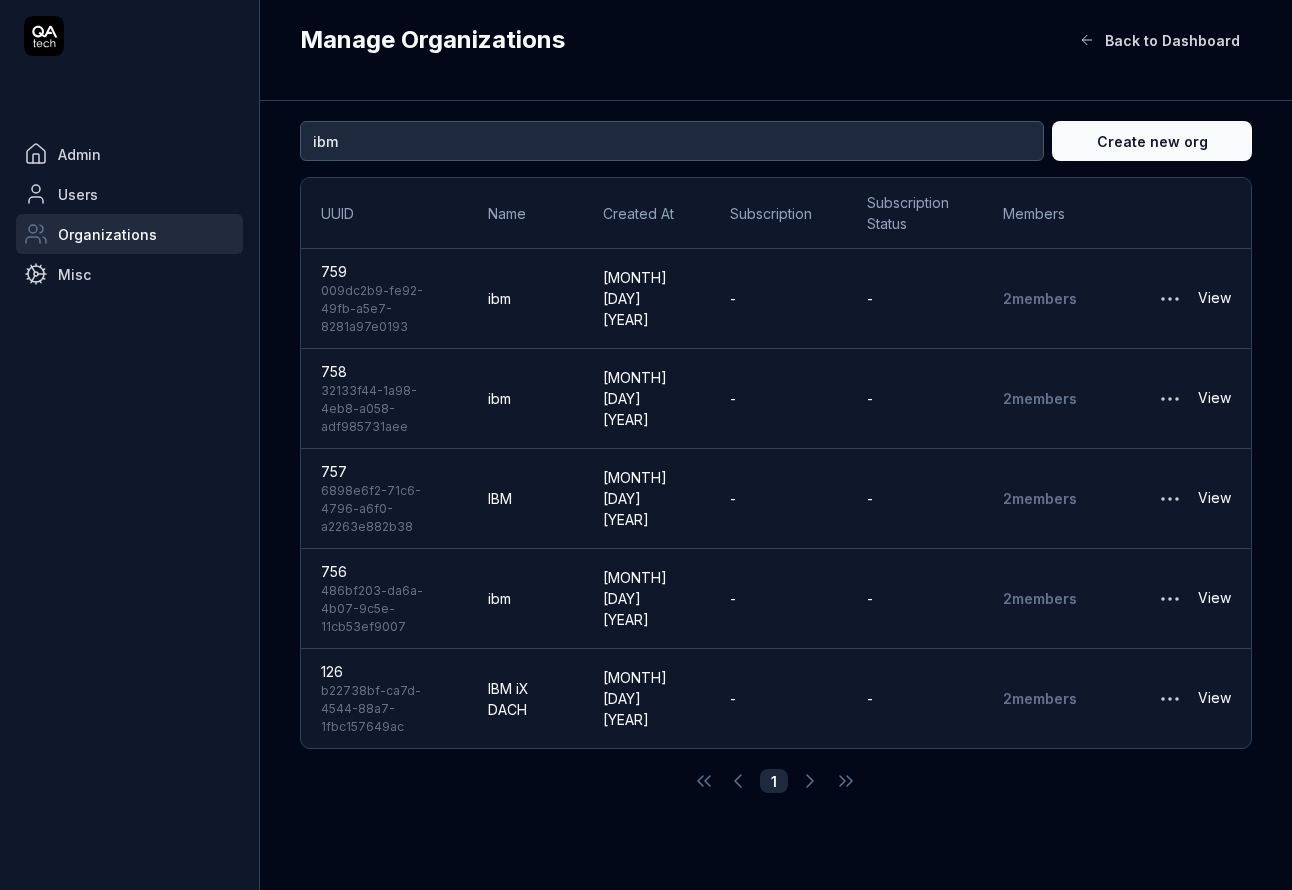 click on "View" at bounding box center (1214, 699) 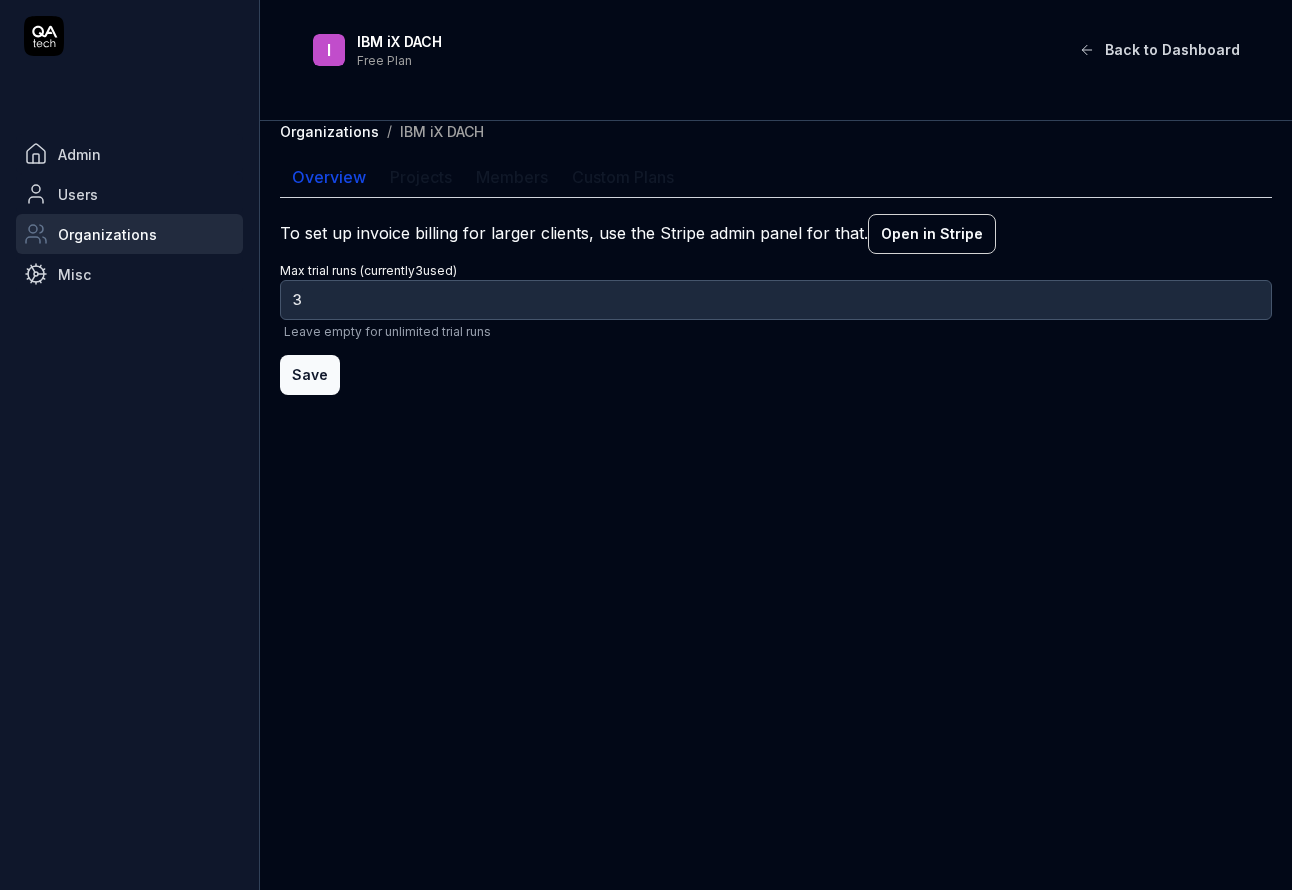 click on "Members" at bounding box center (512, 177) 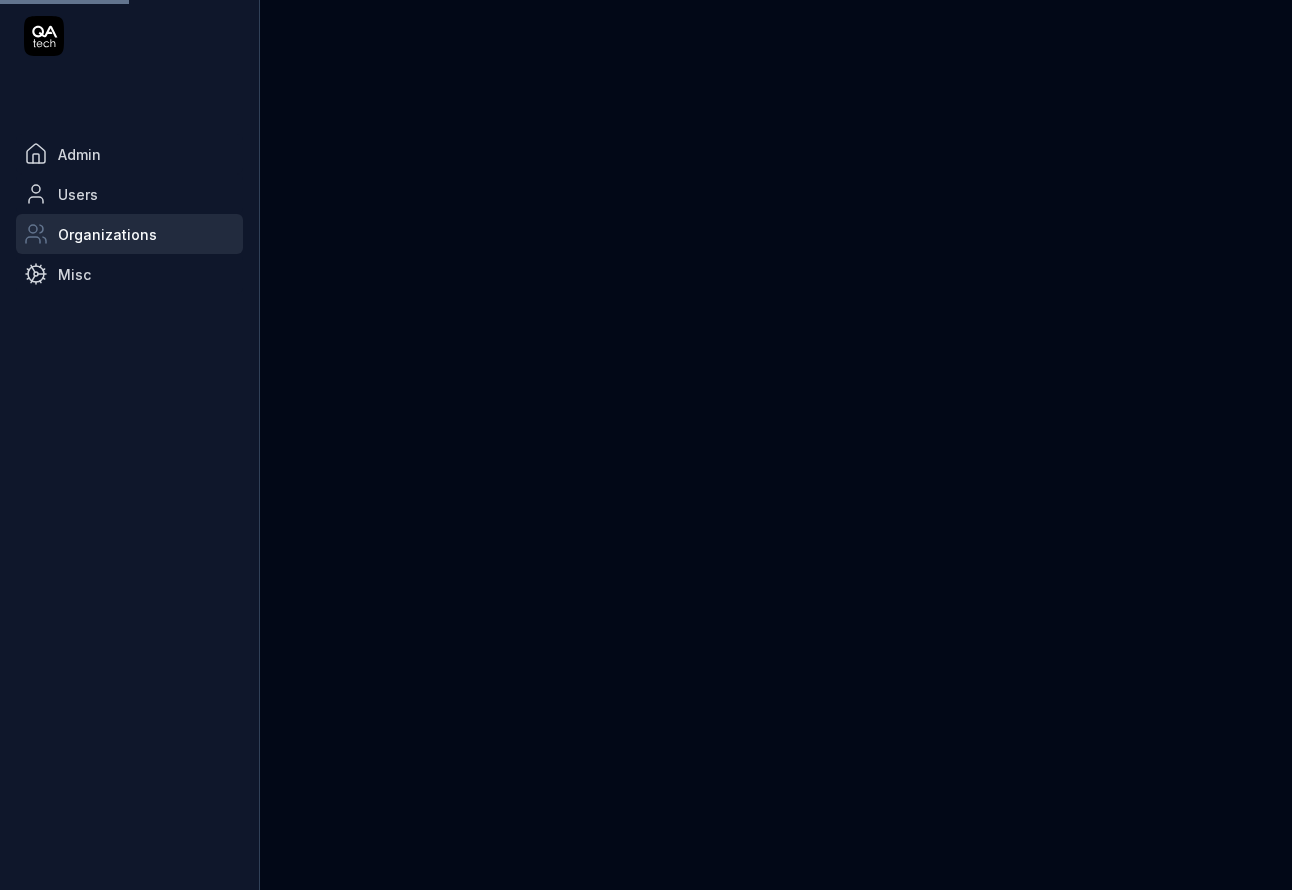 scroll, scrollTop: 0, scrollLeft: 0, axis: both 